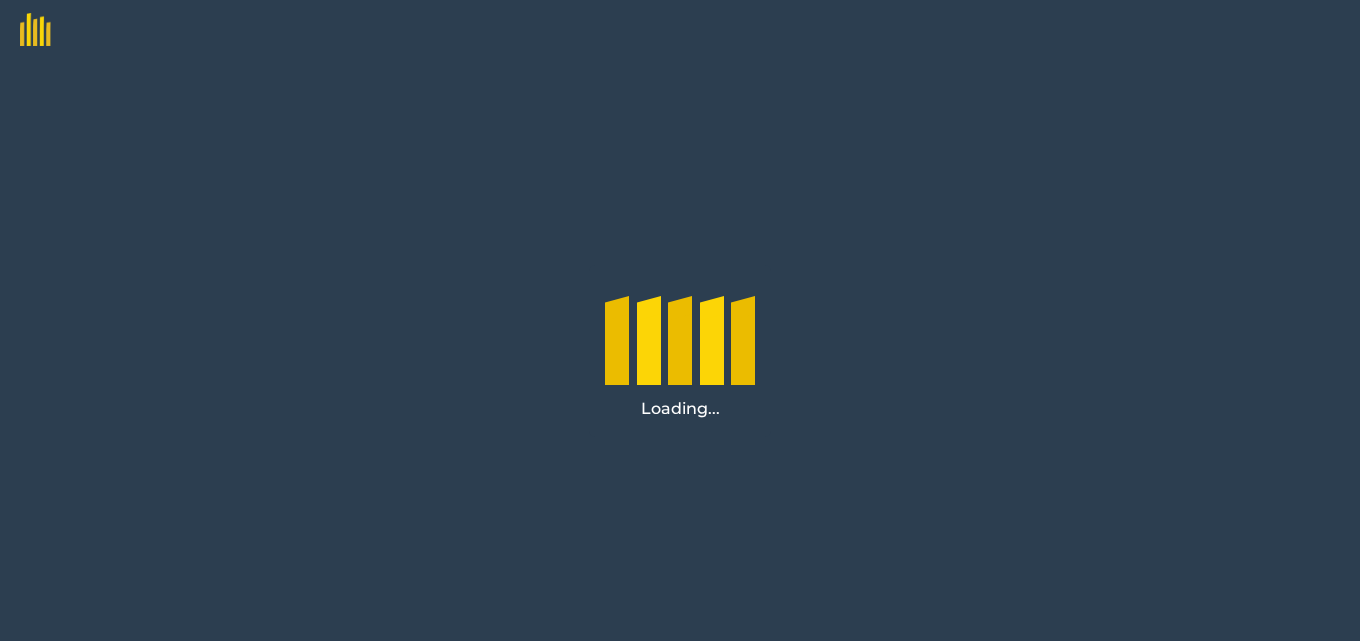 scroll, scrollTop: 0, scrollLeft: 0, axis: both 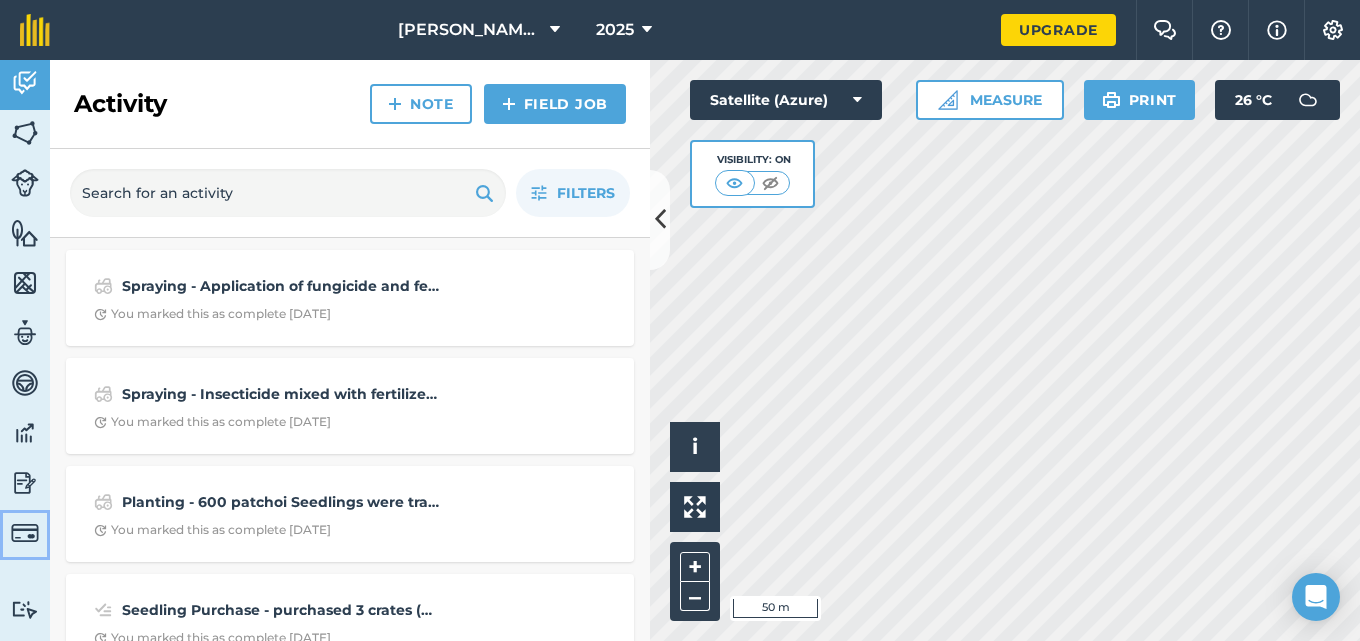 click at bounding box center (25, 533) 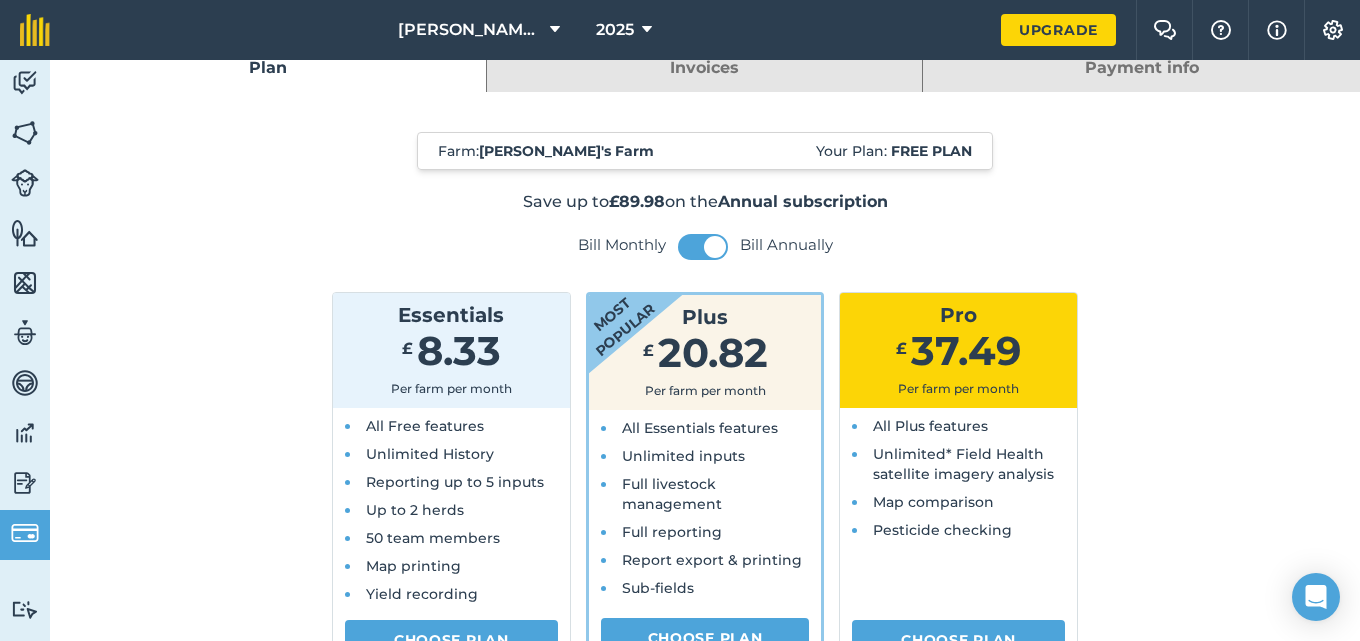 scroll, scrollTop: 0, scrollLeft: 0, axis: both 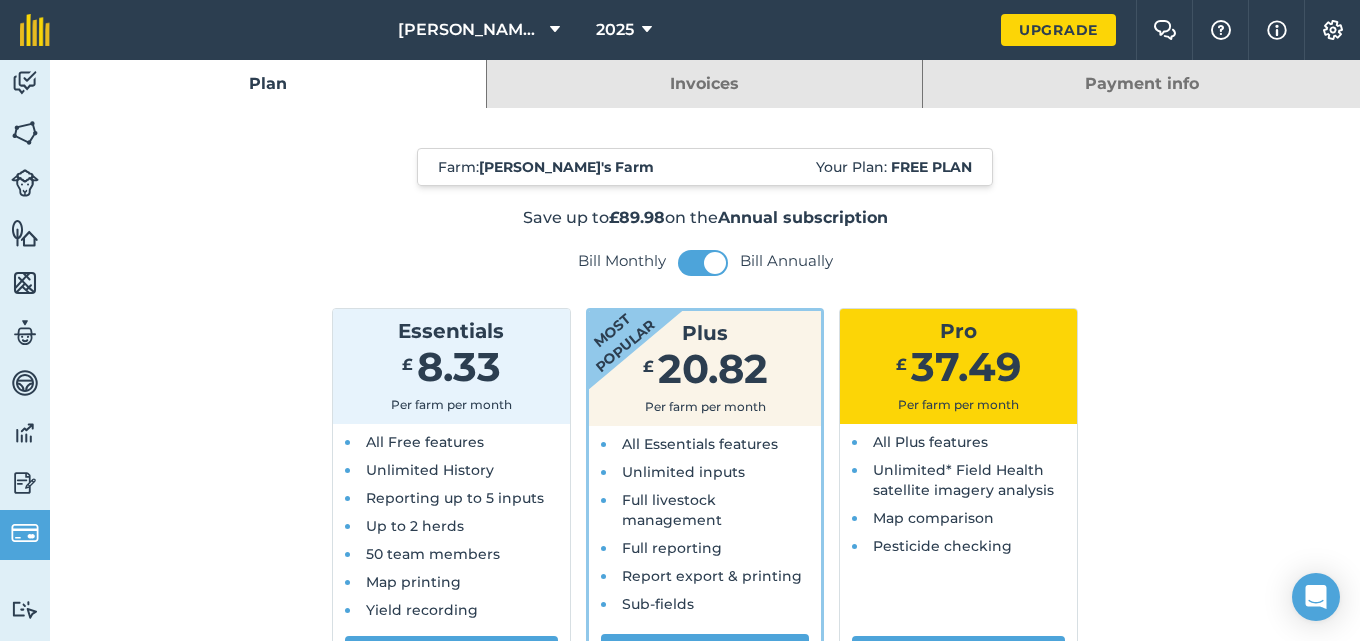 click on "Payment info" at bounding box center (1141, 84) 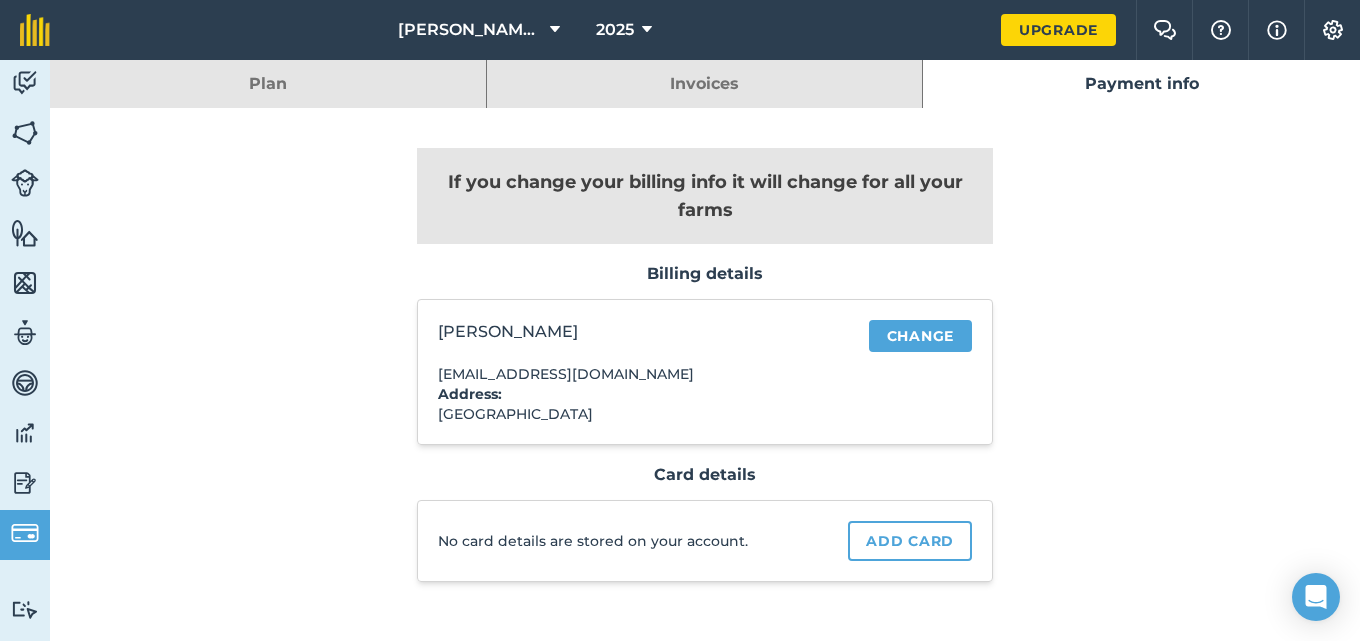 click on "Plan" at bounding box center (268, 84) 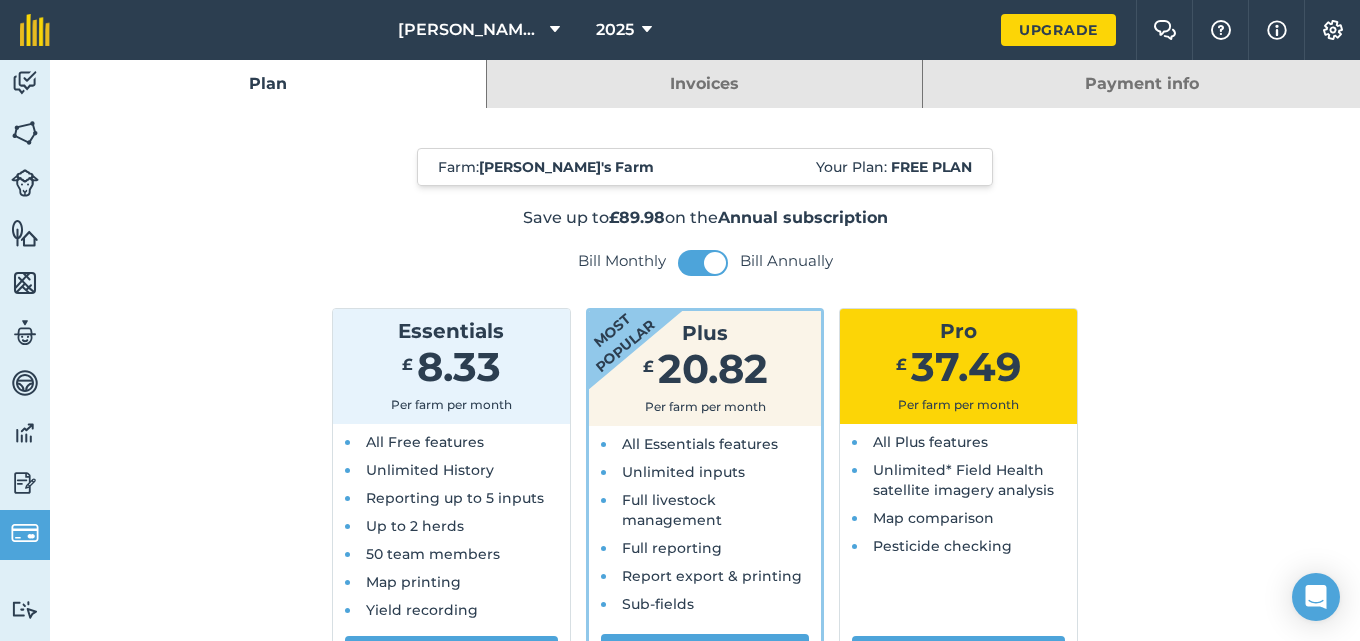 click on "Invoices" at bounding box center [705, 84] 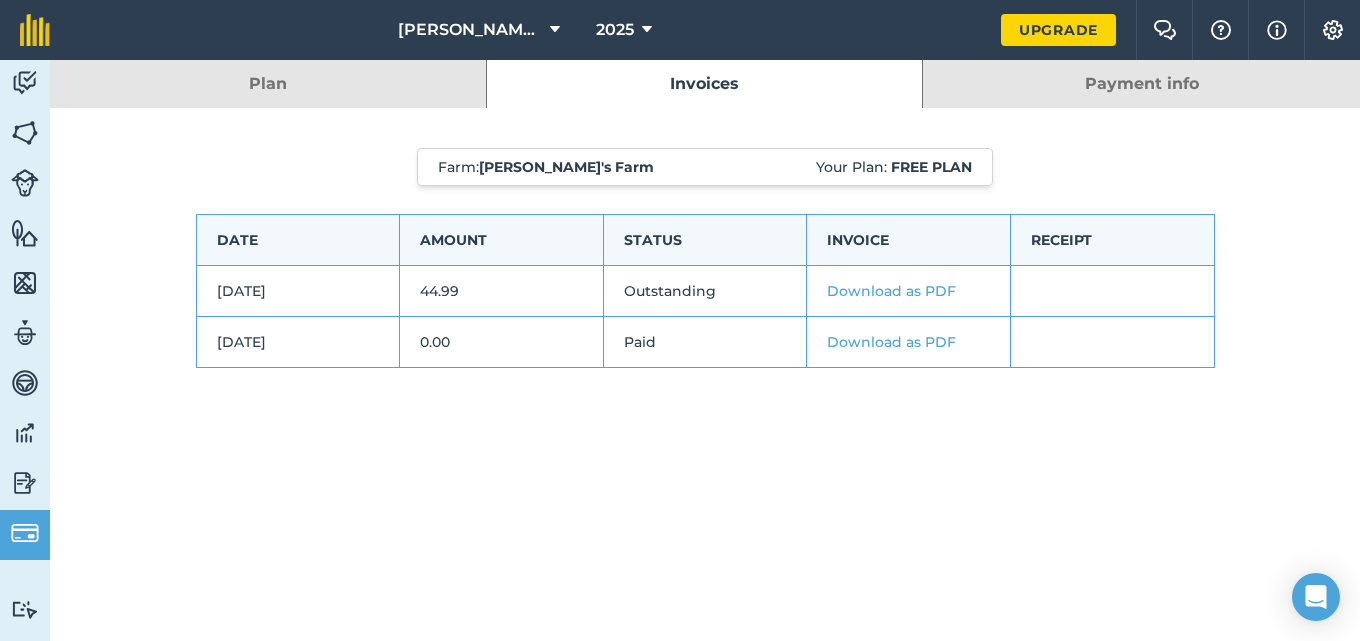 click on "Plan" at bounding box center (268, 84) 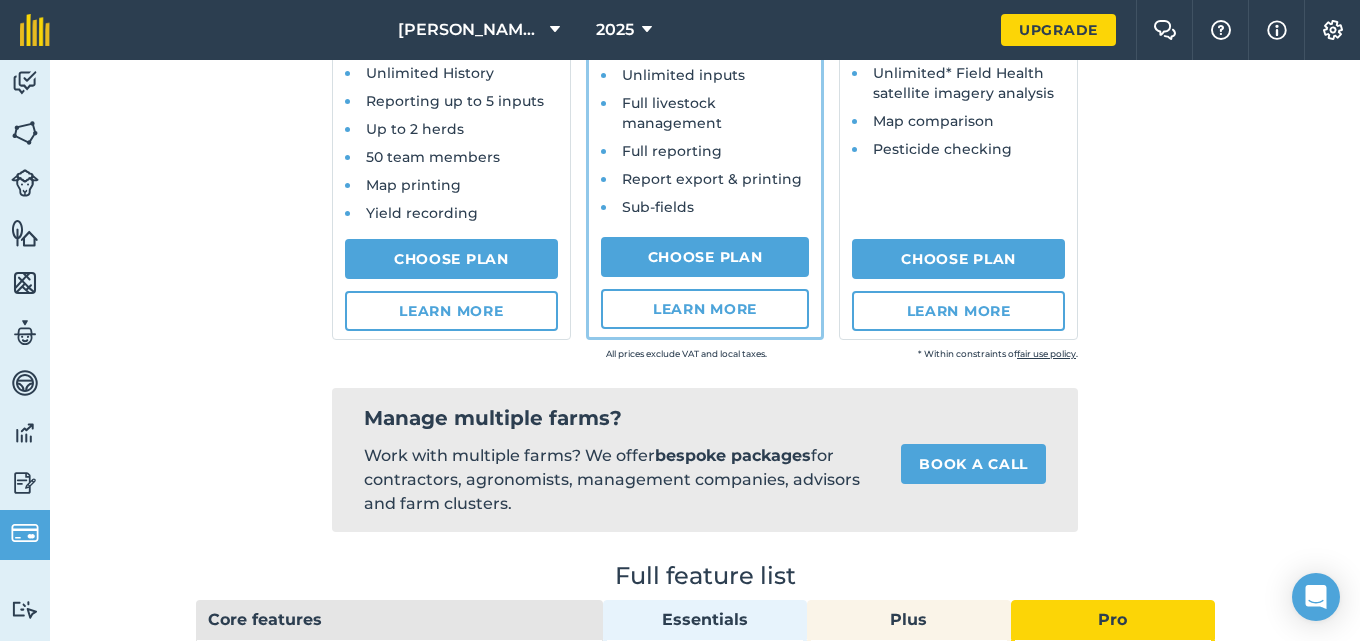 scroll, scrollTop: 123, scrollLeft: 0, axis: vertical 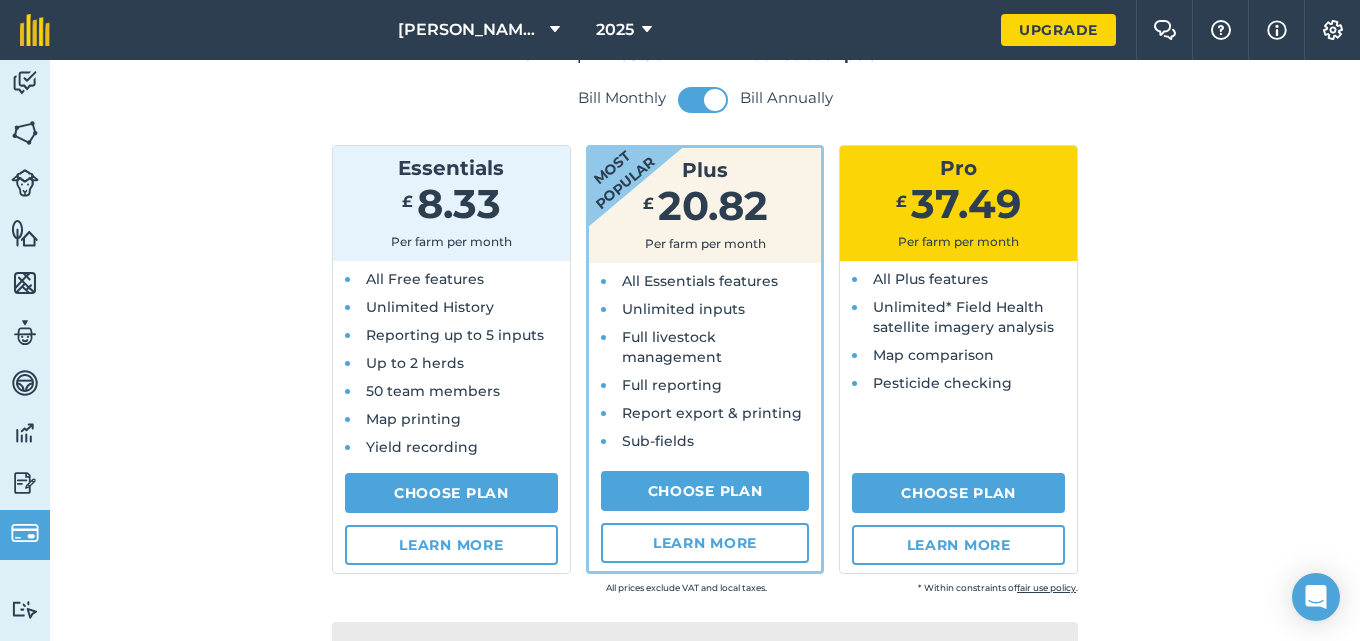 click on "Unlimited History" at bounding box center [457, 307] 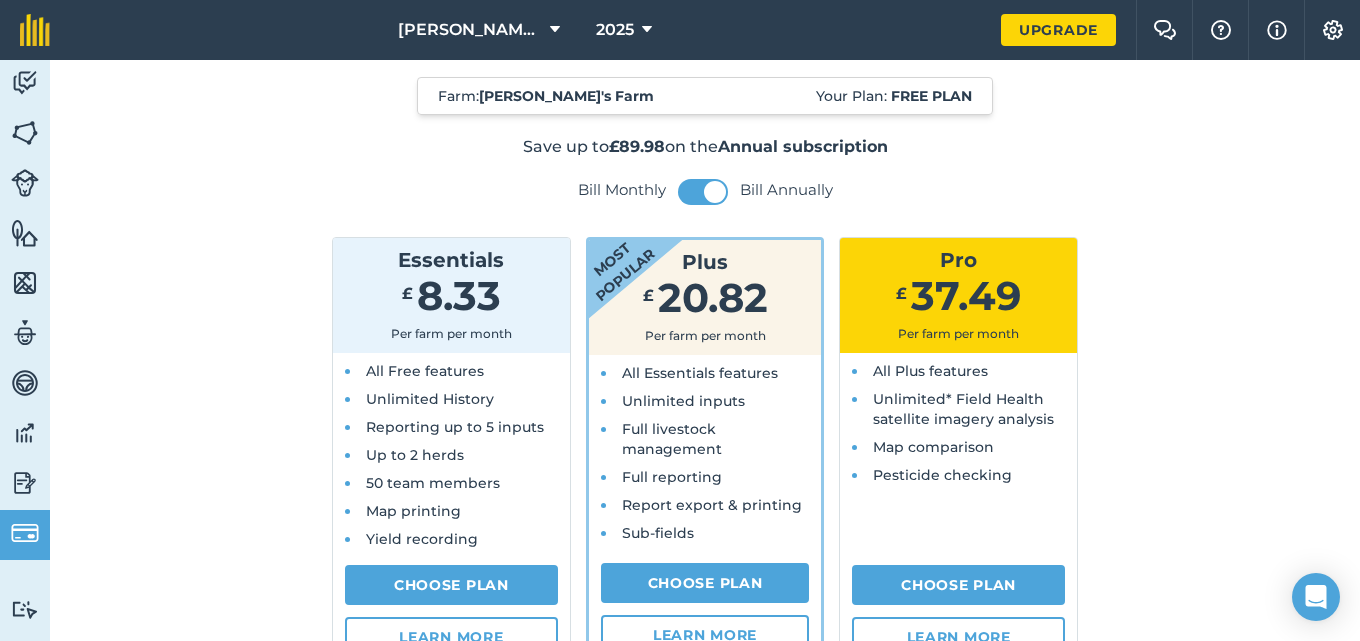 scroll, scrollTop: 0, scrollLeft: 0, axis: both 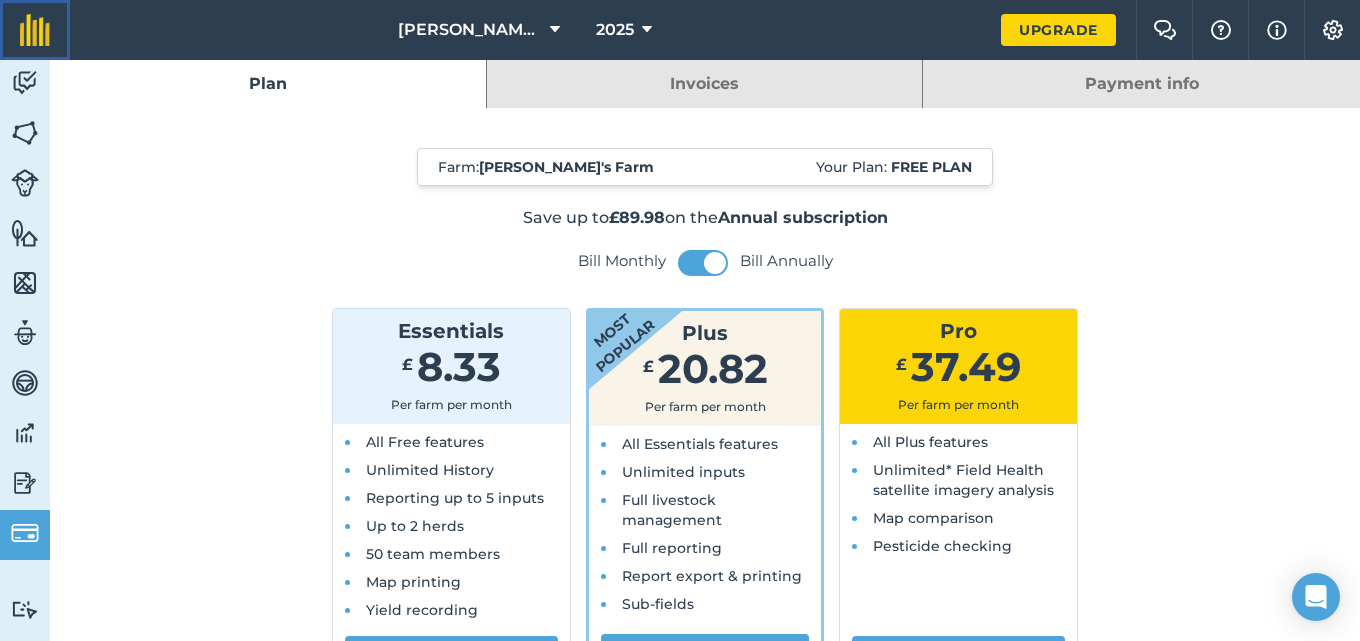 click at bounding box center [35, 30] 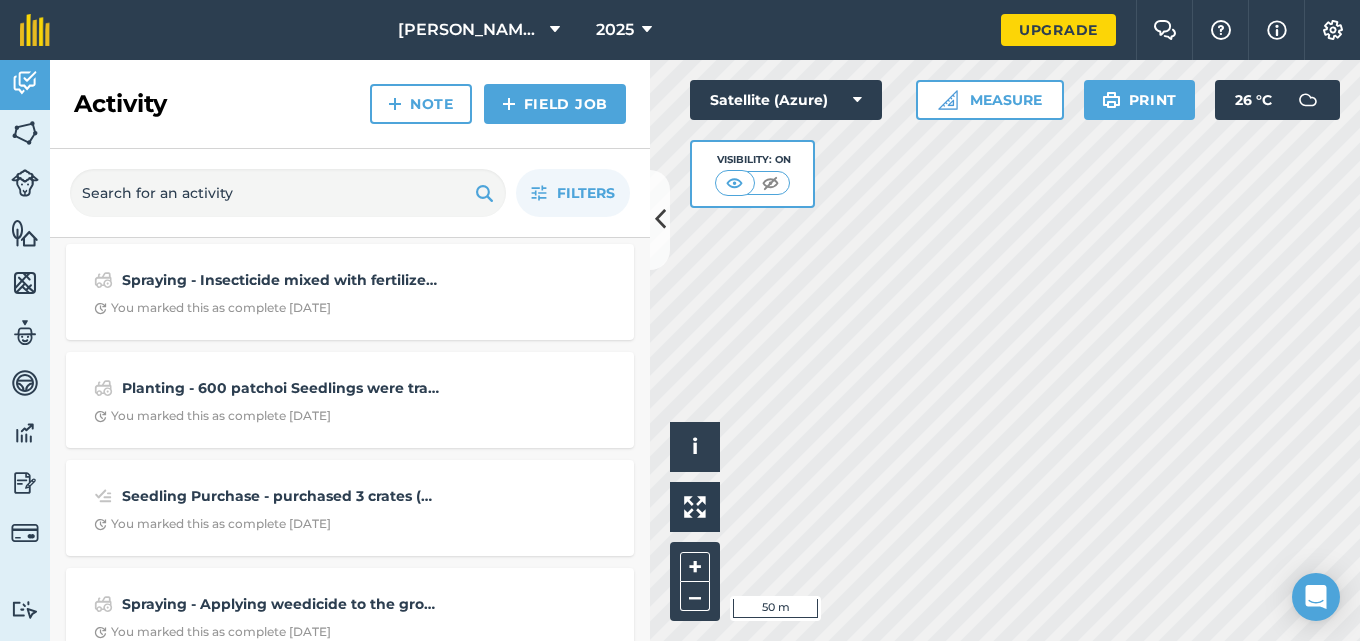 scroll, scrollTop: 0, scrollLeft: 0, axis: both 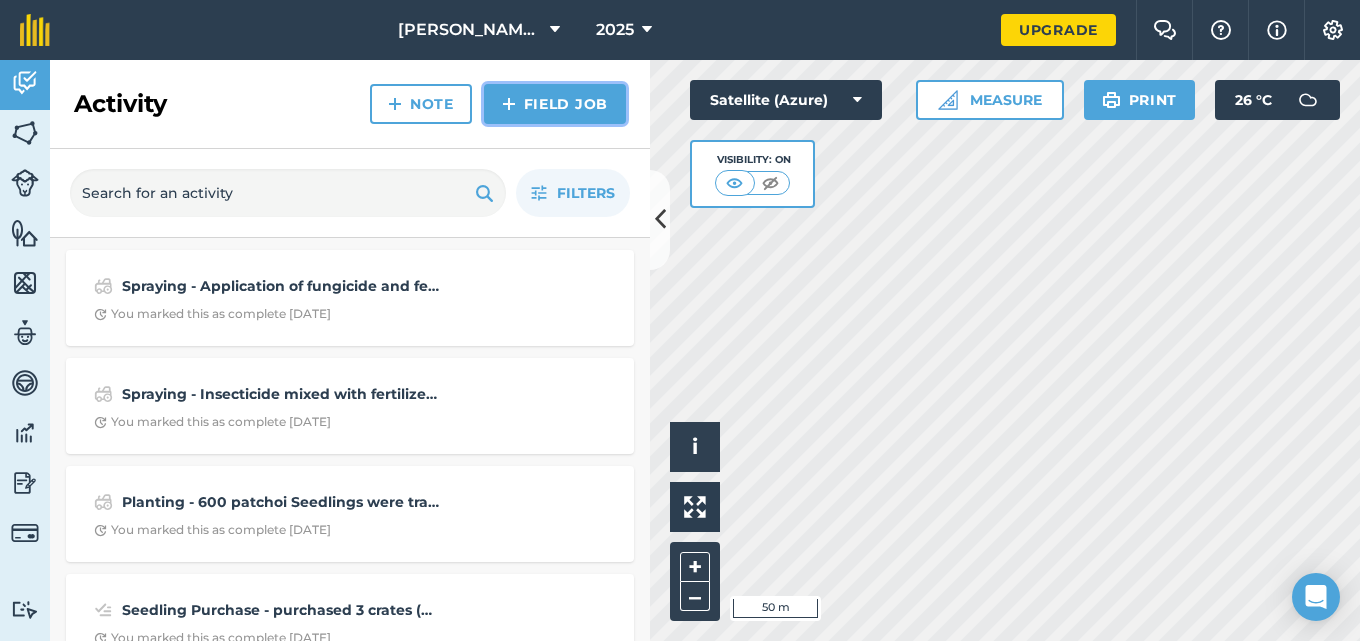 click on "Field Job" at bounding box center (555, 104) 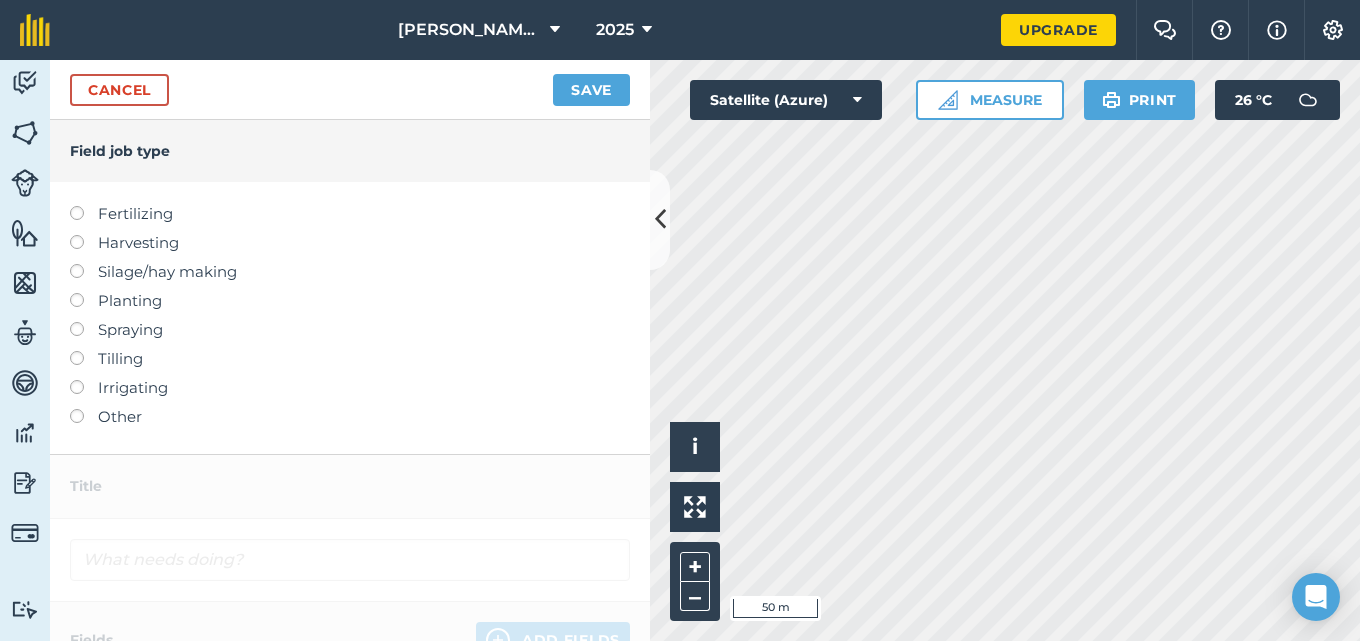 click at bounding box center (84, 322) 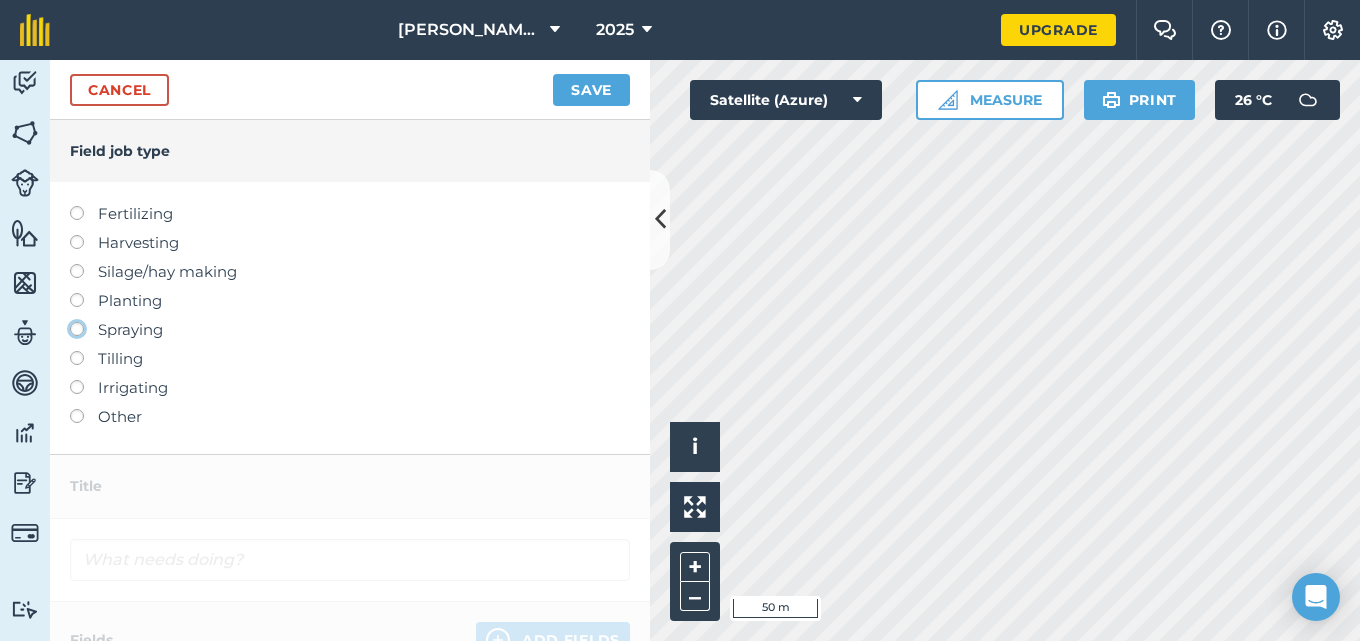 click on "Spraying" at bounding box center [-9943, 328] 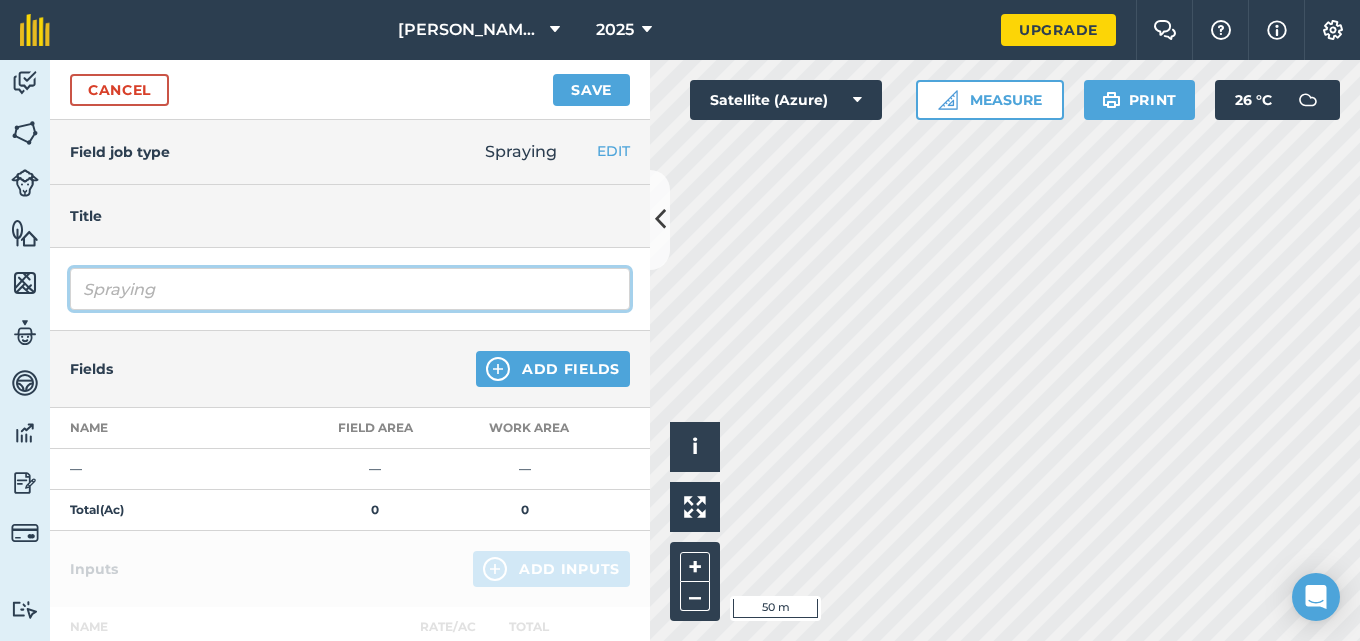 click on "Spraying" at bounding box center (350, 289) 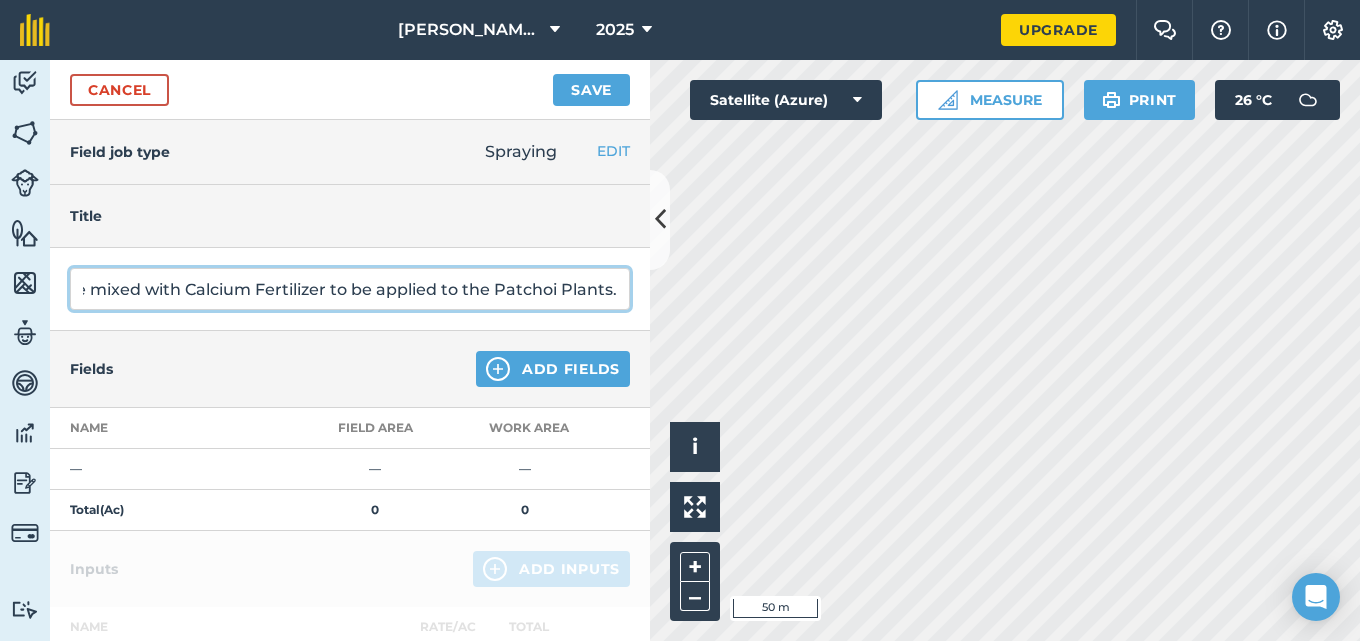 scroll, scrollTop: 0, scrollLeft: 300, axis: horizontal 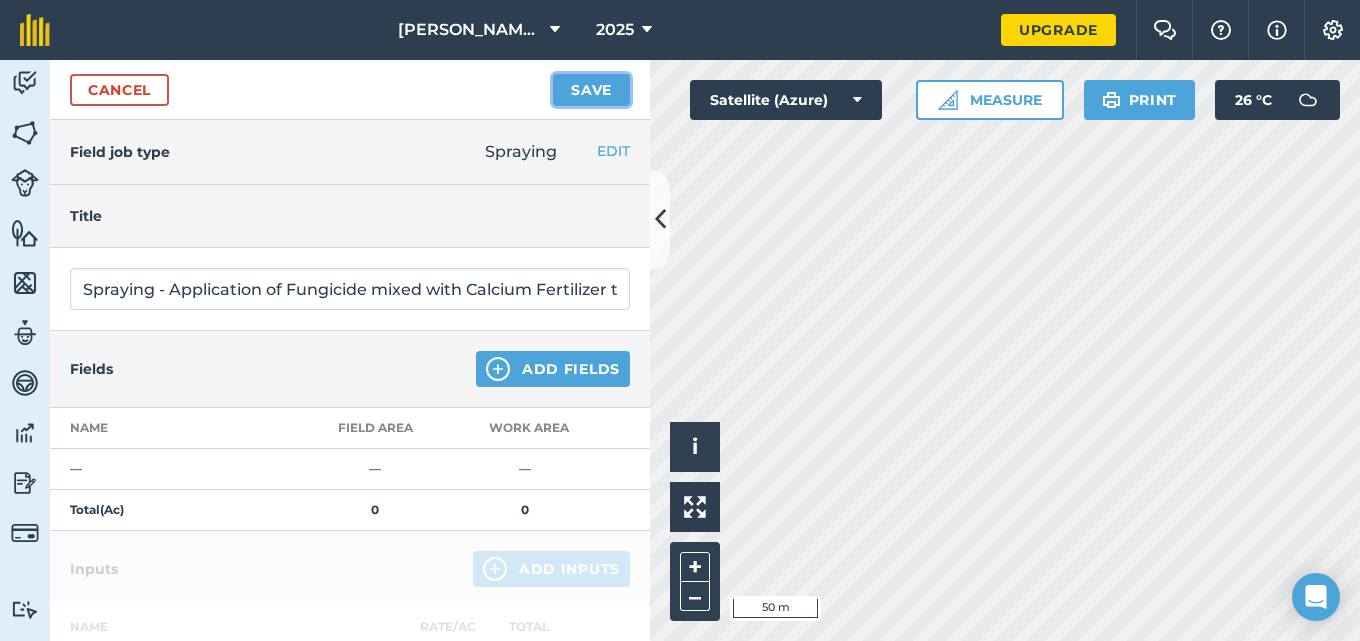click on "Save" at bounding box center (591, 90) 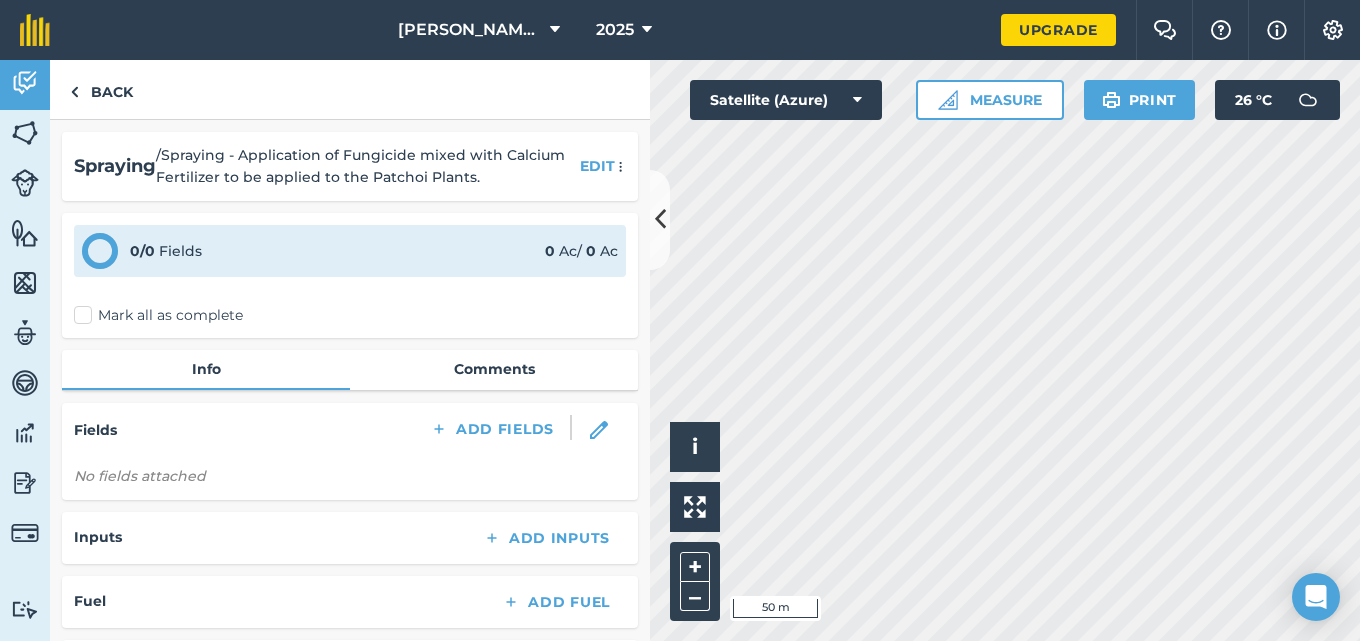 click on "Mark all as complete" at bounding box center [158, 315] 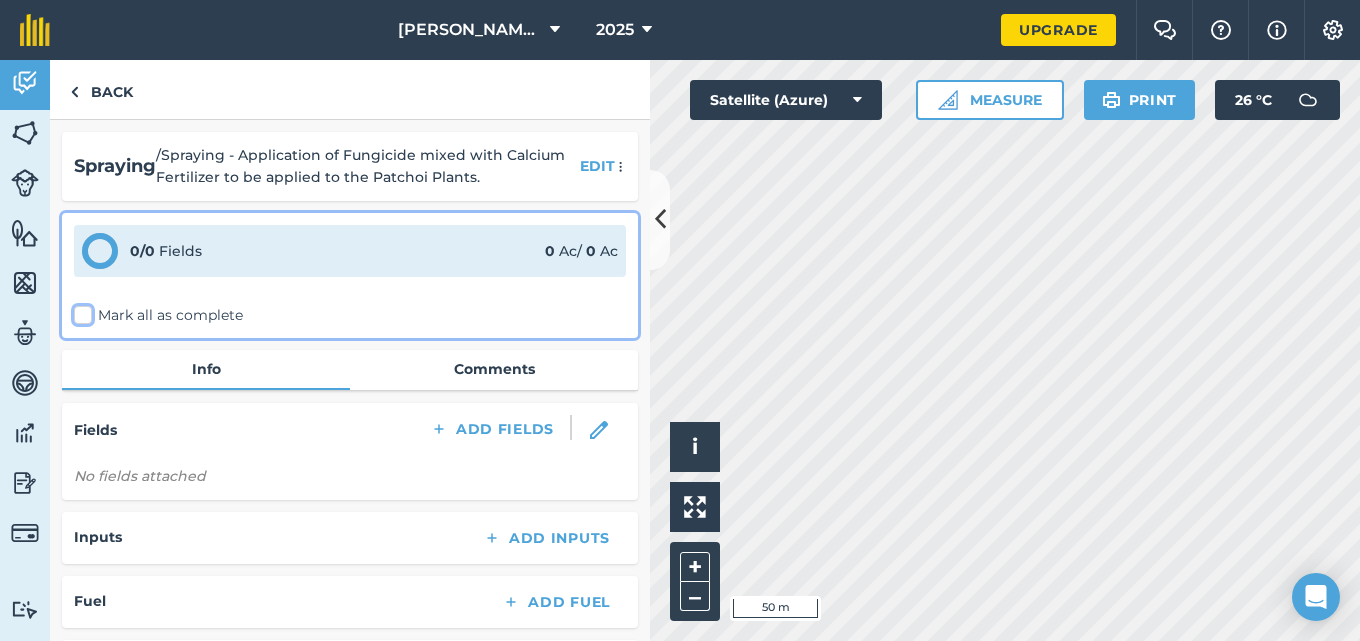 click on "Mark all as complete" at bounding box center [80, 311] 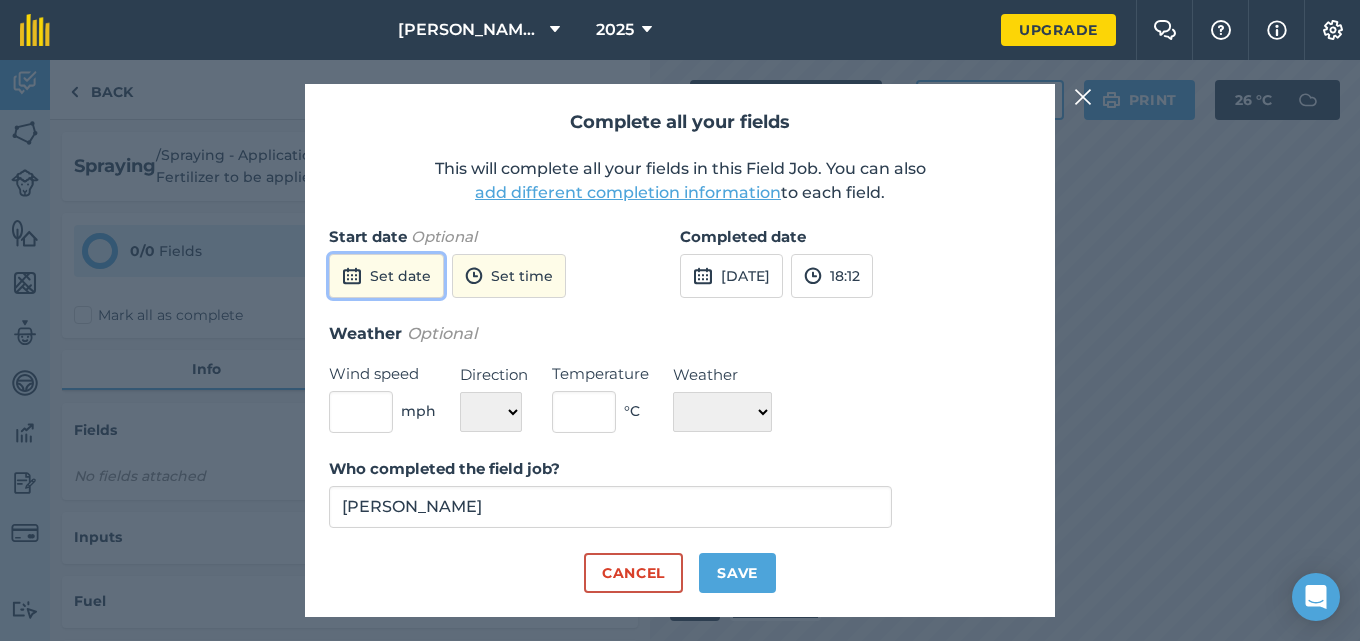click on "Set date" at bounding box center [386, 276] 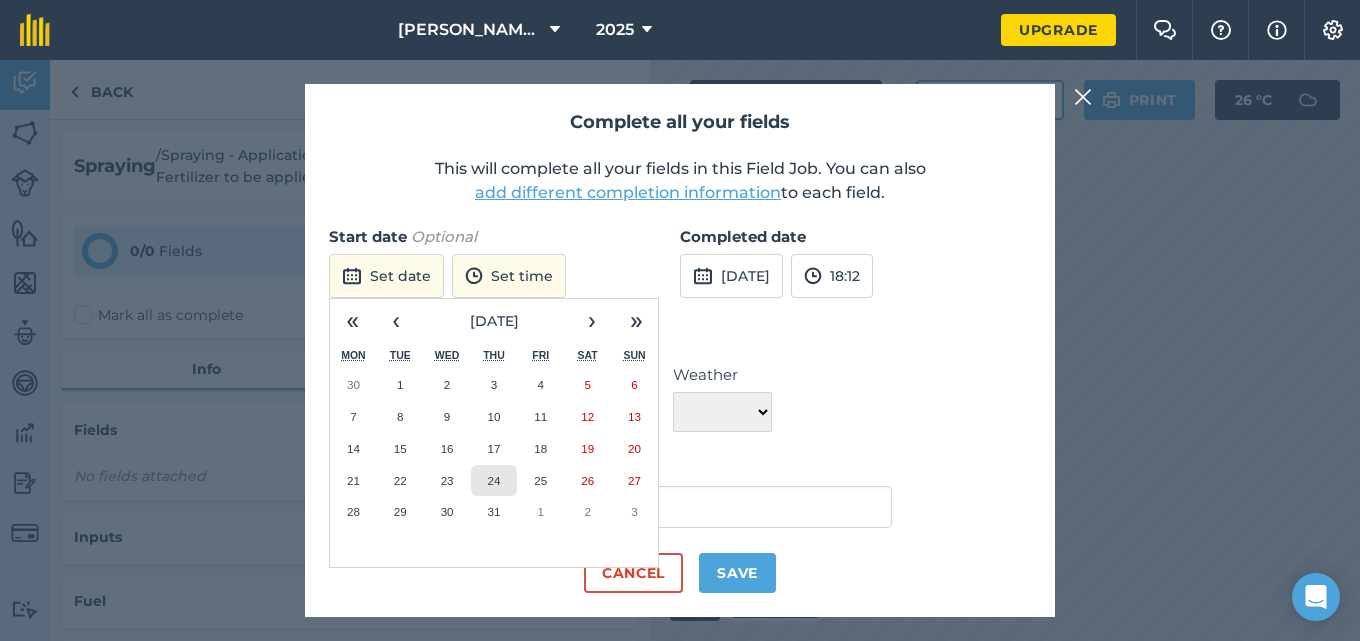 click on "24" at bounding box center (494, 481) 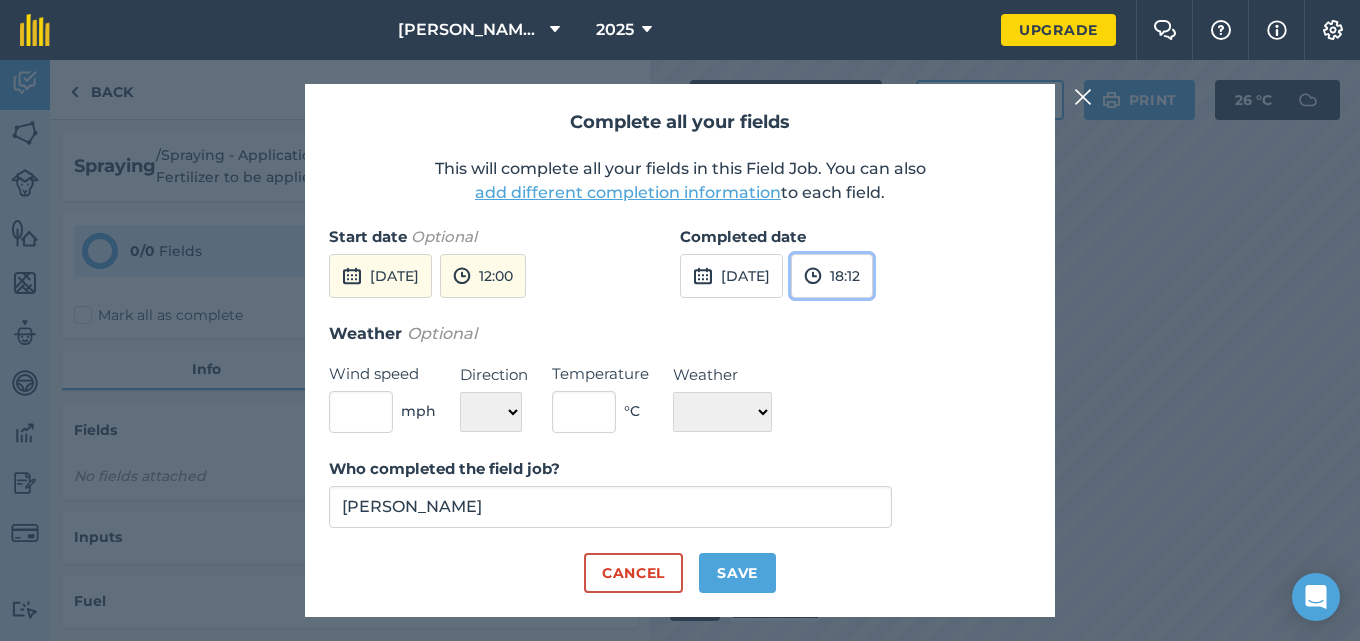 click on "18:12" at bounding box center (832, 276) 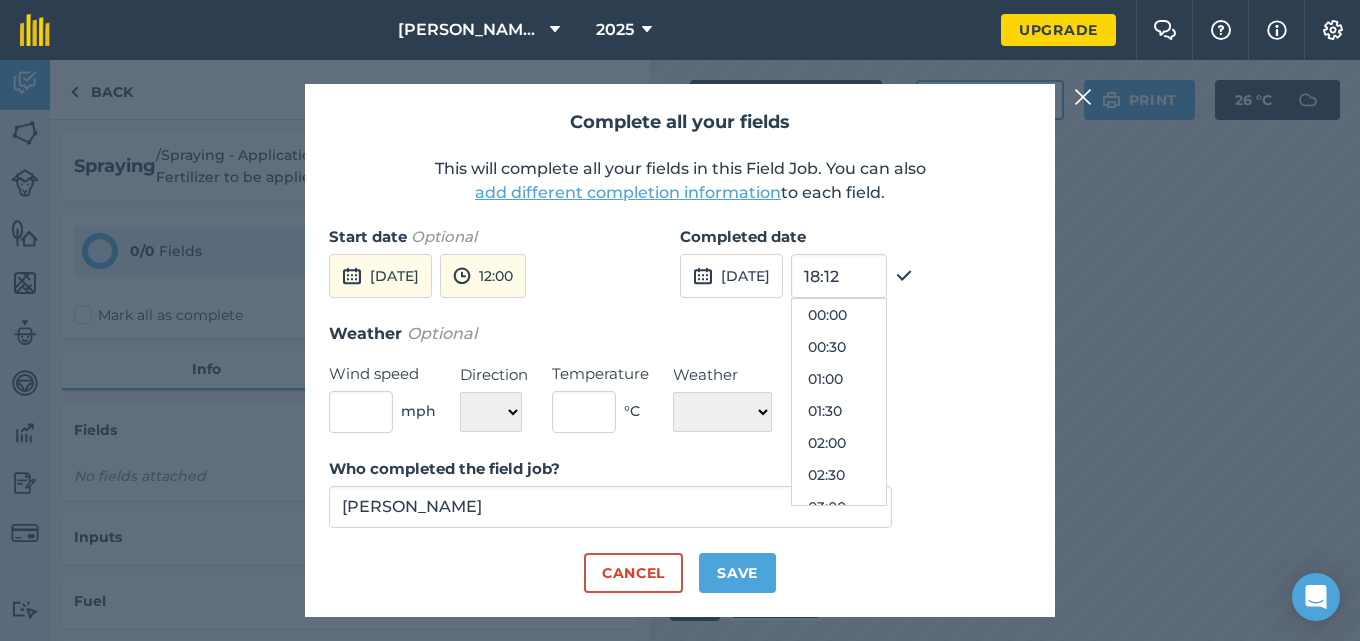 scroll, scrollTop: 1088, scrollLeft: 0, axis: vertical 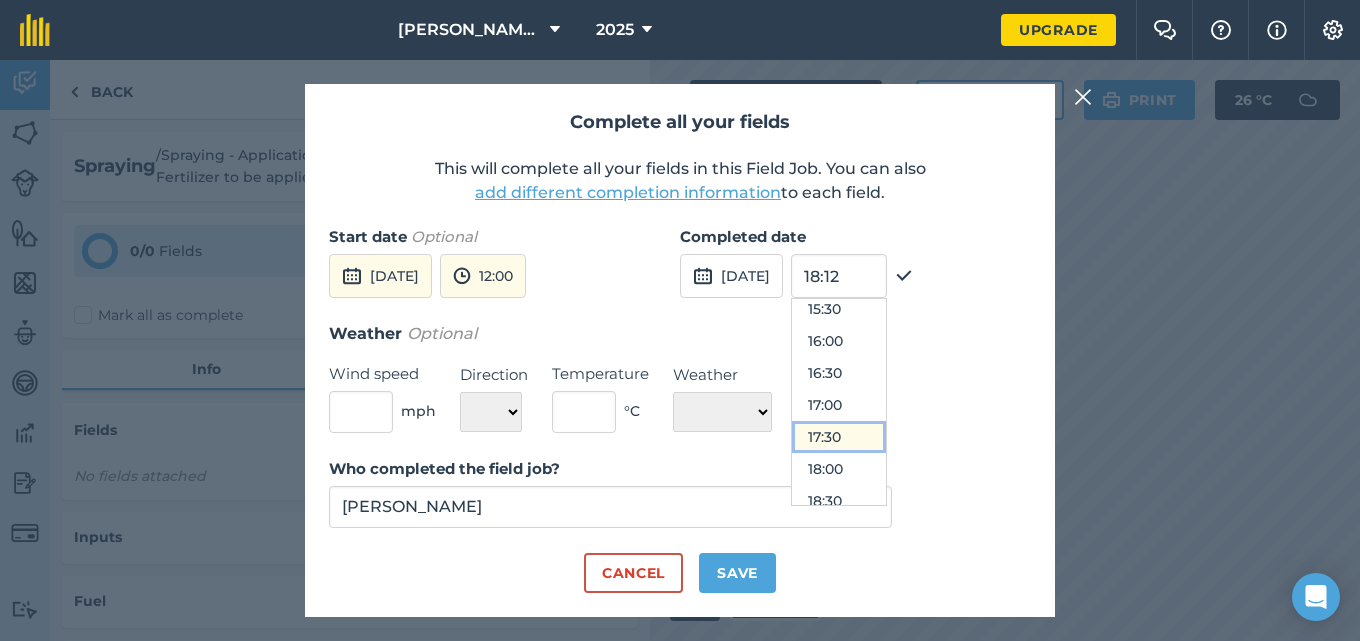 click on "17:30" at bounding box center (839, 437) 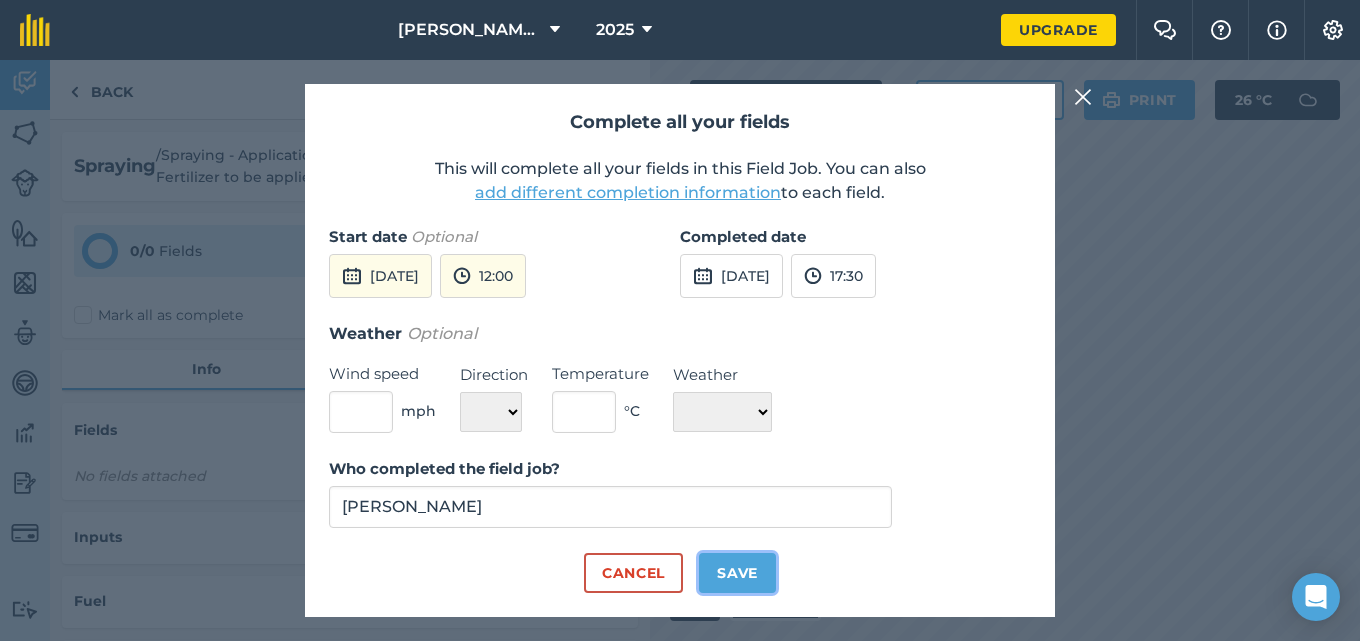click on "Save" at bounding box center [737, 573] 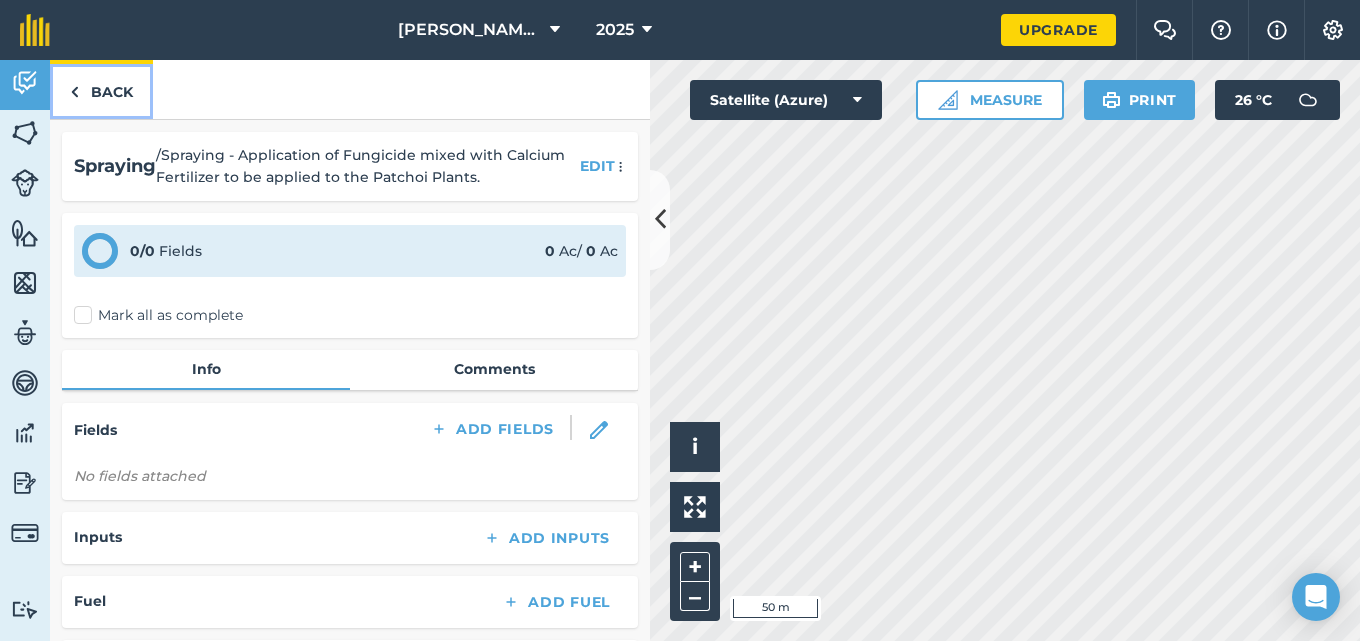 click on "Back" at bounding box center (101, 89) 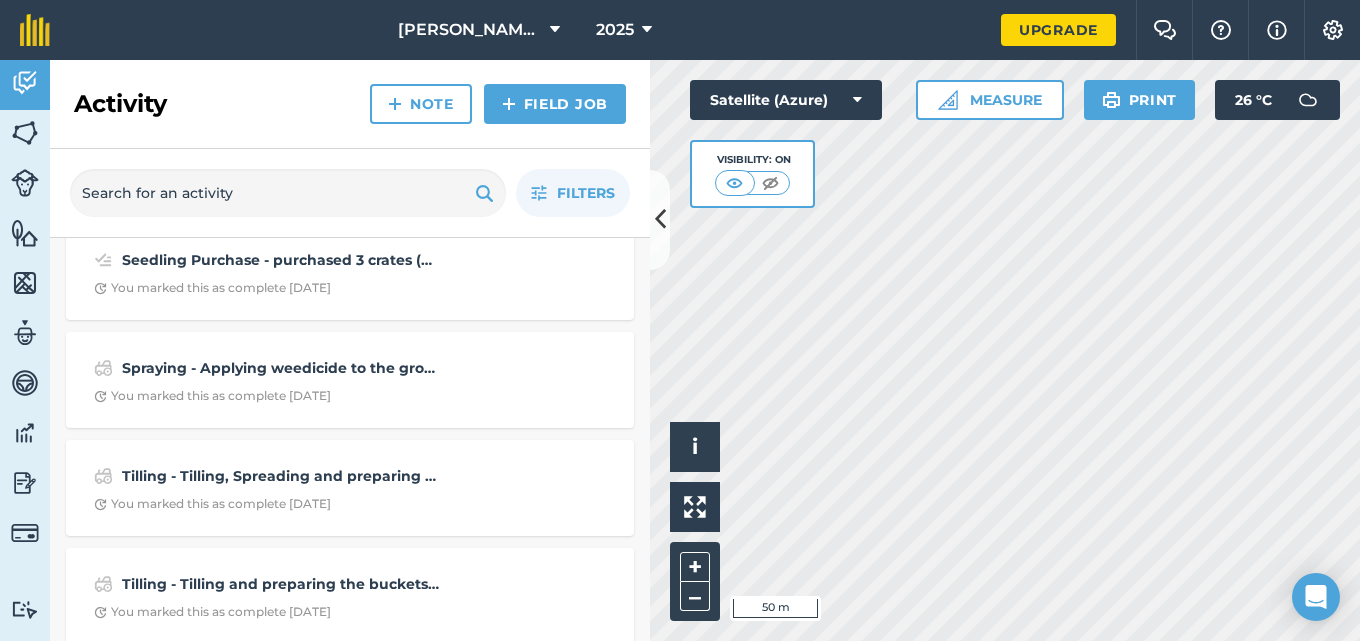 scroll, scrollTop: 0, scrollLeft: 0, axis: both 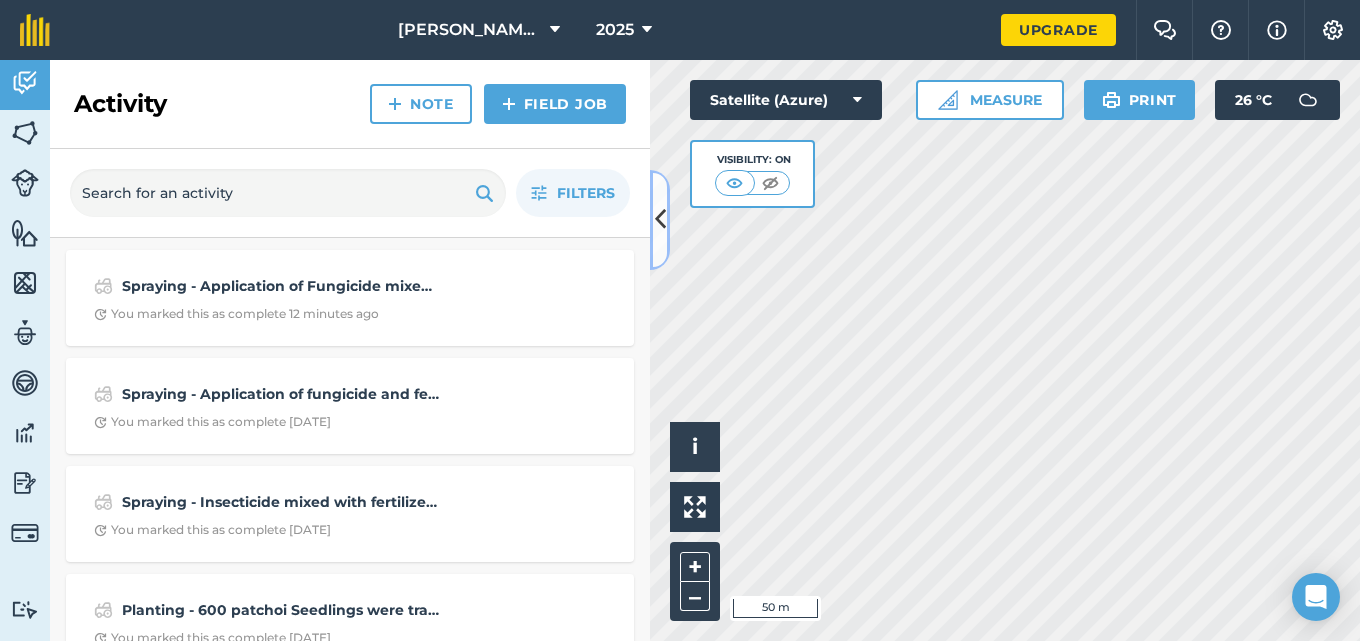 click at bounding box center (660, 219) 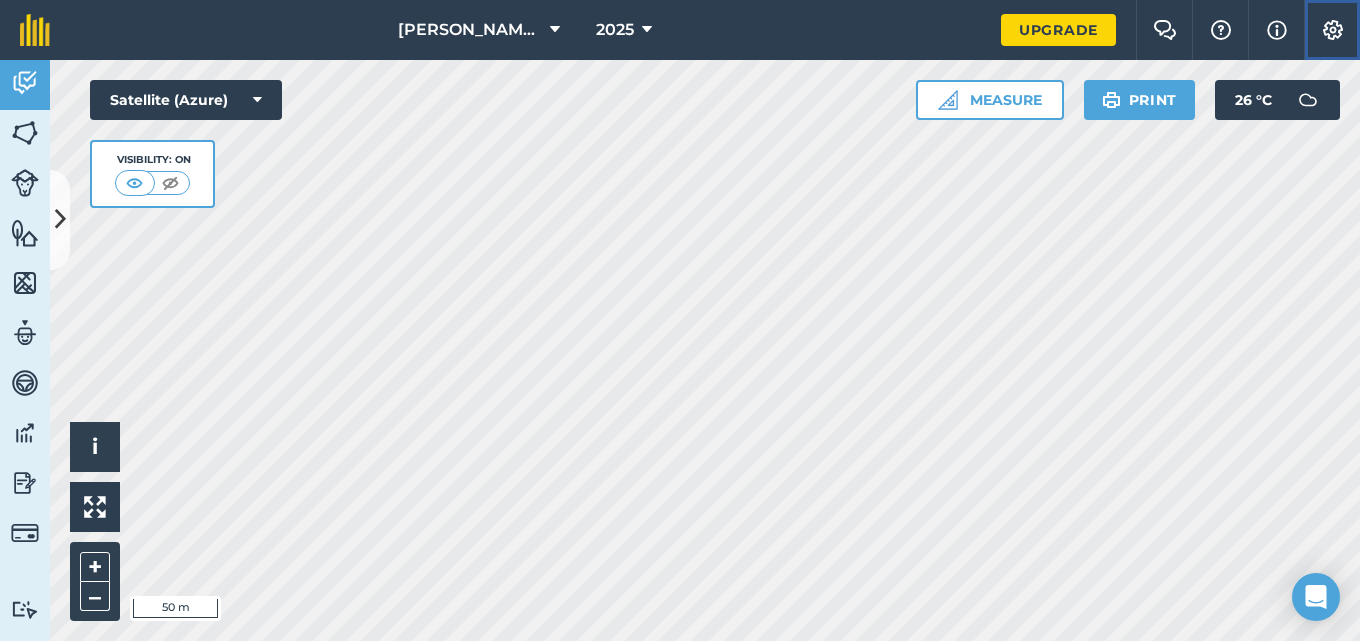 click at bounding box center (1333, 30) 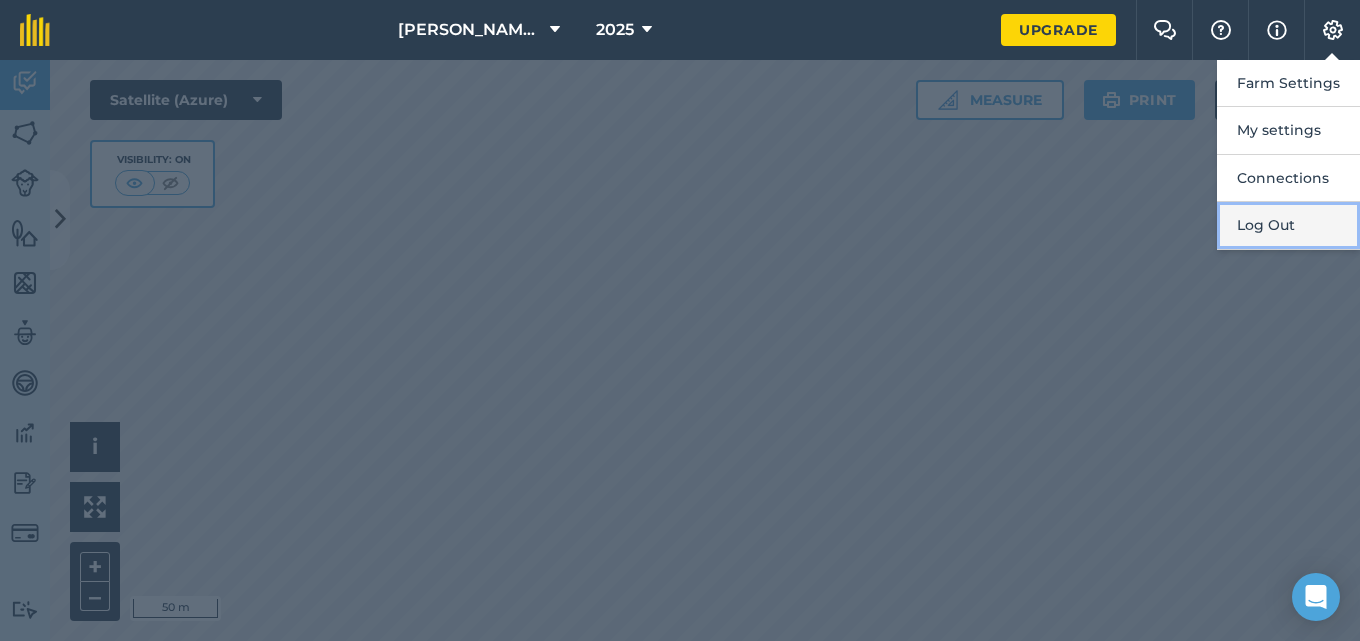 click on "Log Out" at bounding box center [1288, 225] 